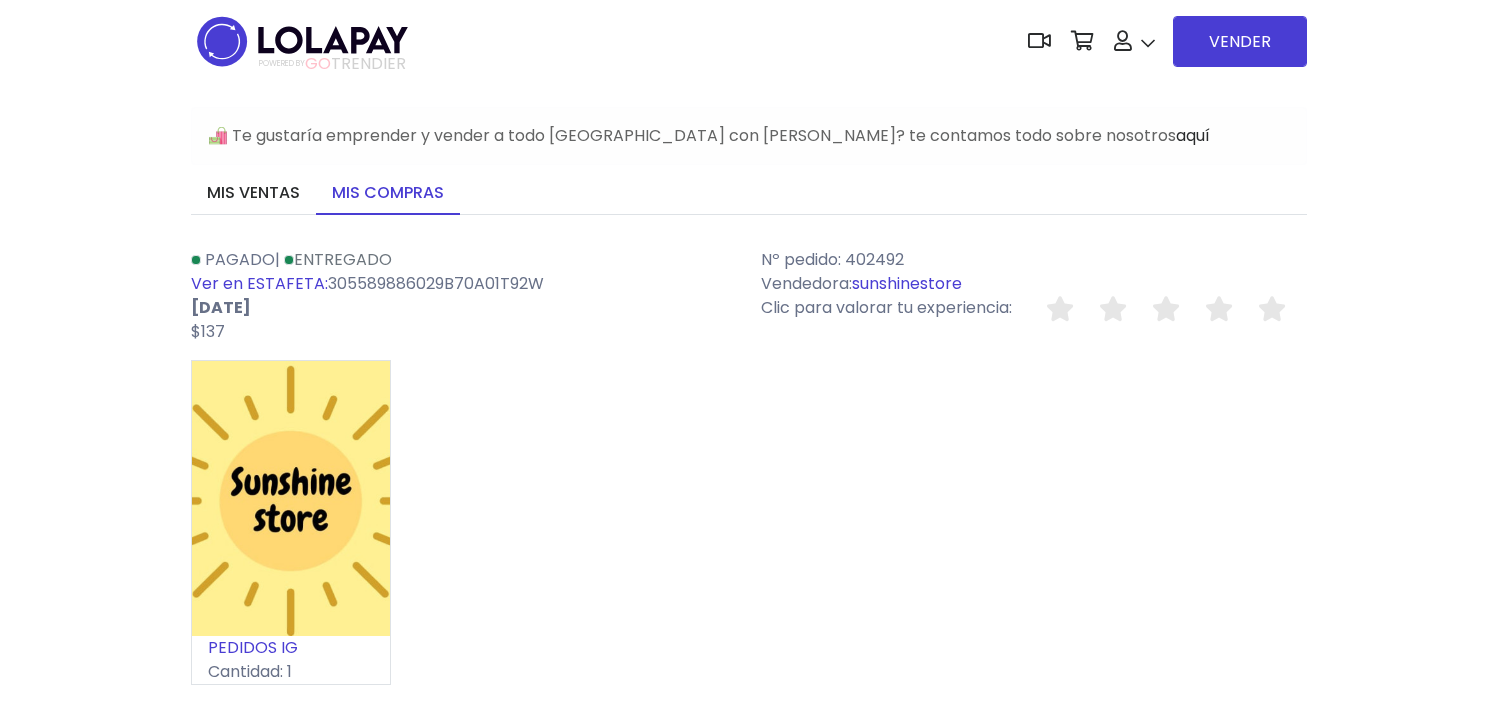 scroll, scrollTop: 0, scrollLeft: 0, axis: both 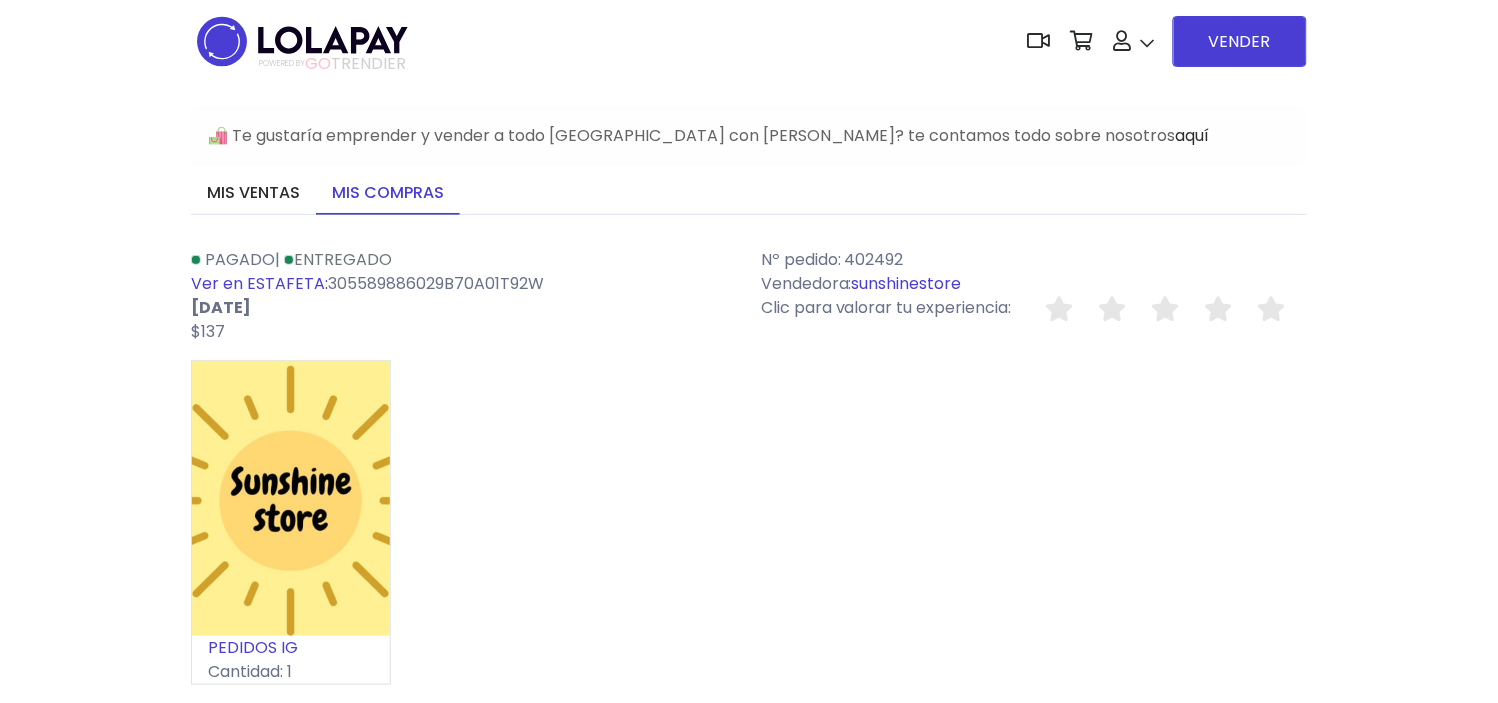 click on "Ver en ESTAFETA:" at bounding box center (259, 283) 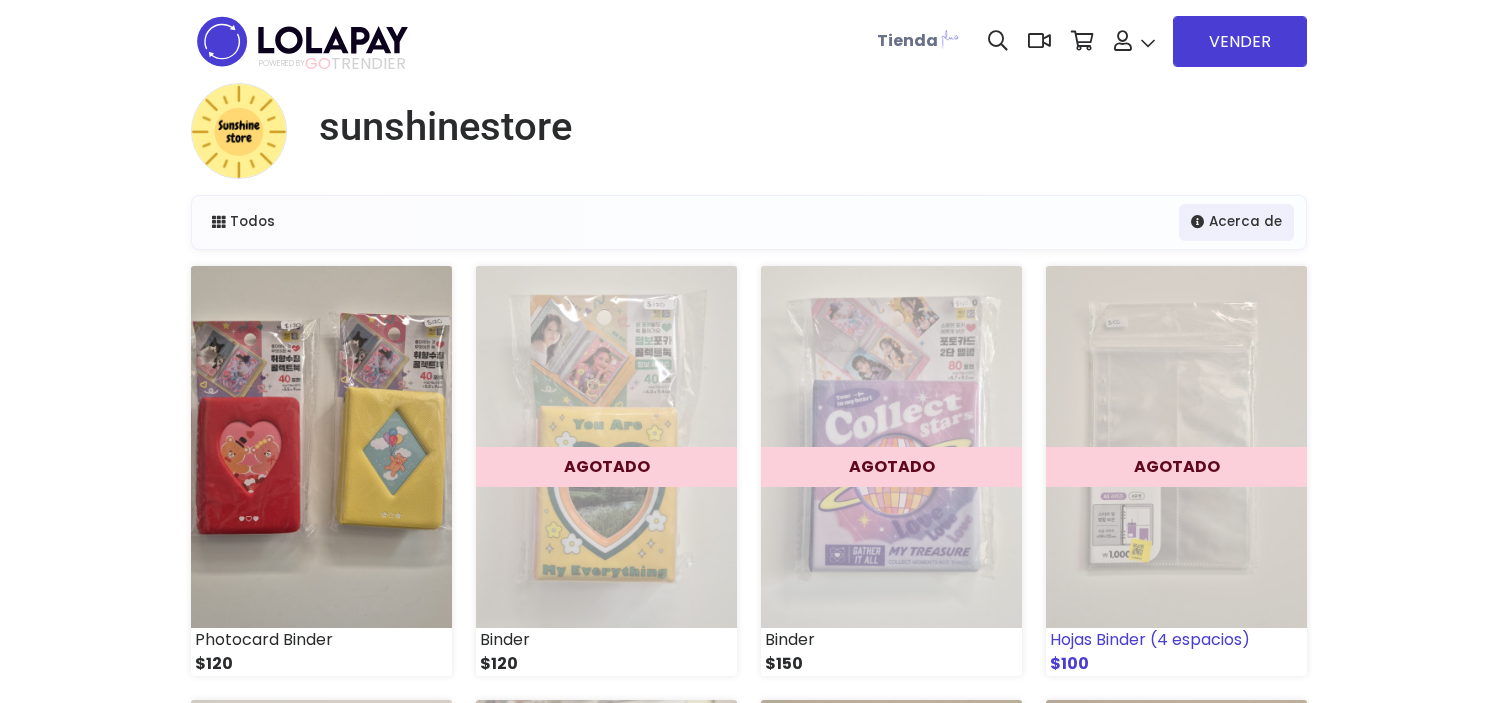 scroll, scrollTop: 0, scrollLeft: 0, axis: both 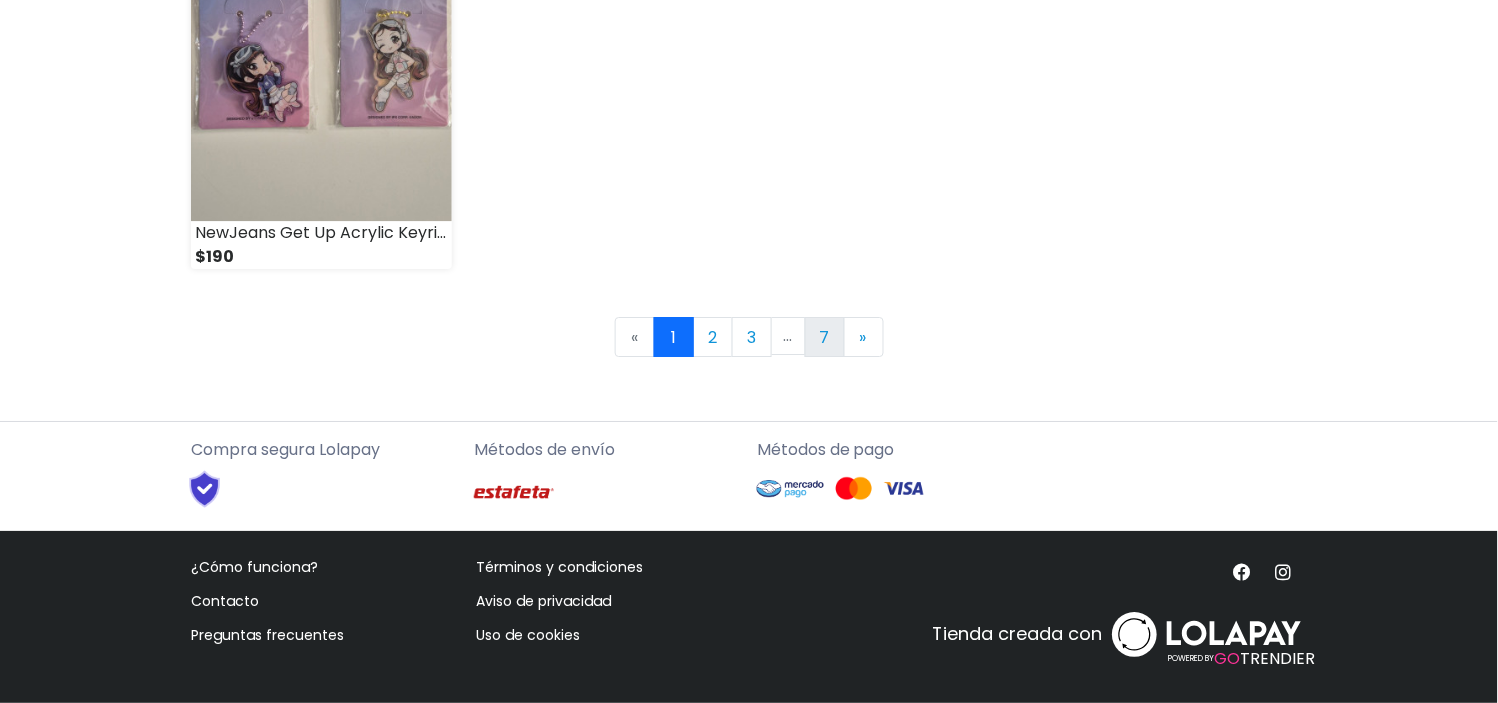 click on "7" at bounding box center (825, 337) 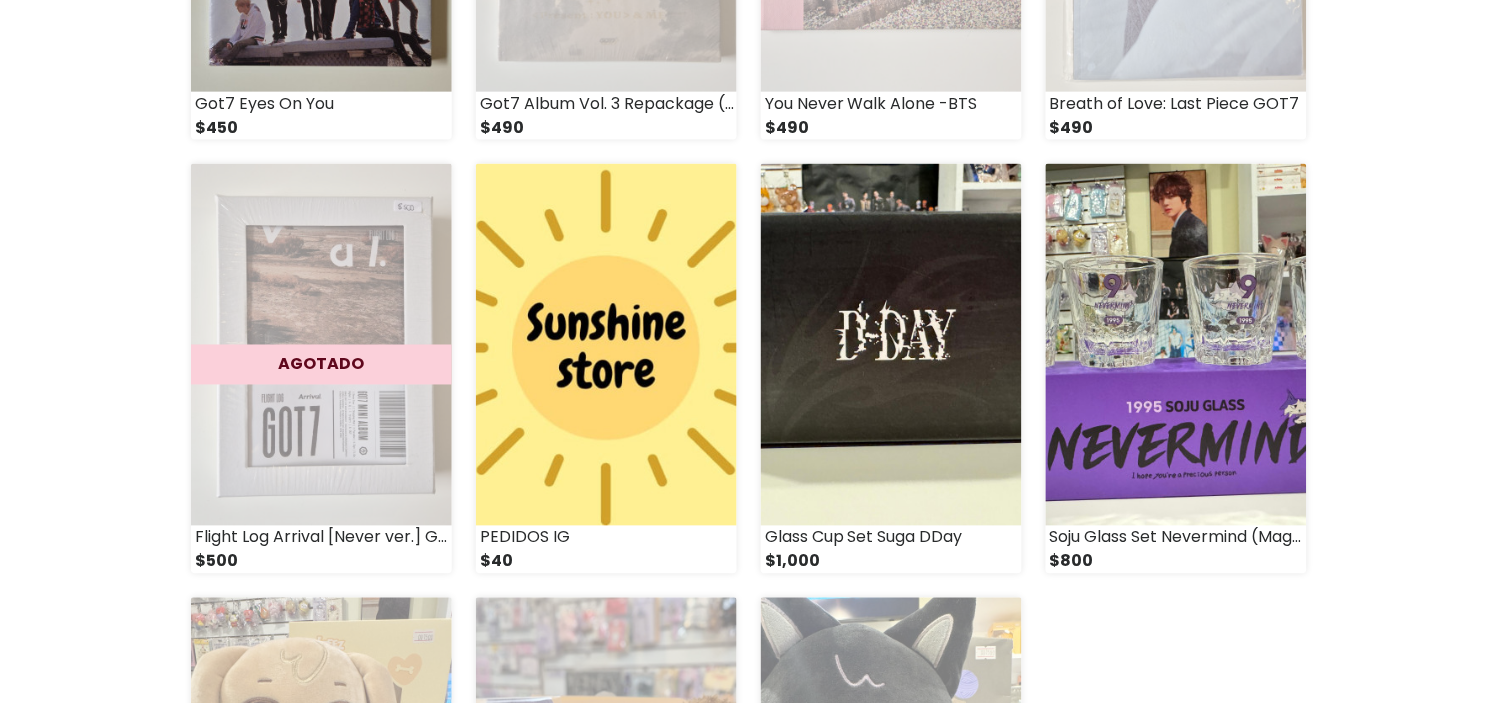 scroll, scrollTop: 542, scrollLeft: 0, axis: vertical 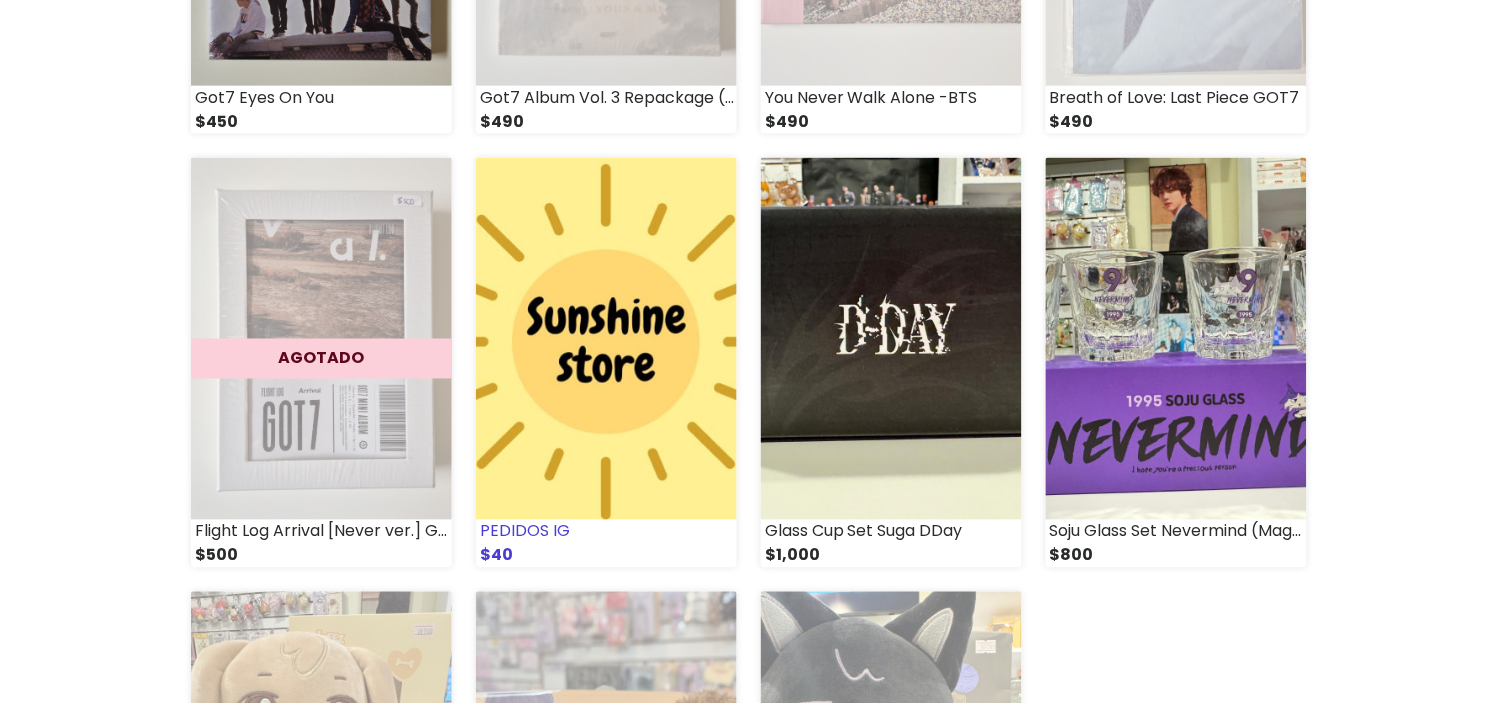 click at bounding box center (606, 339) 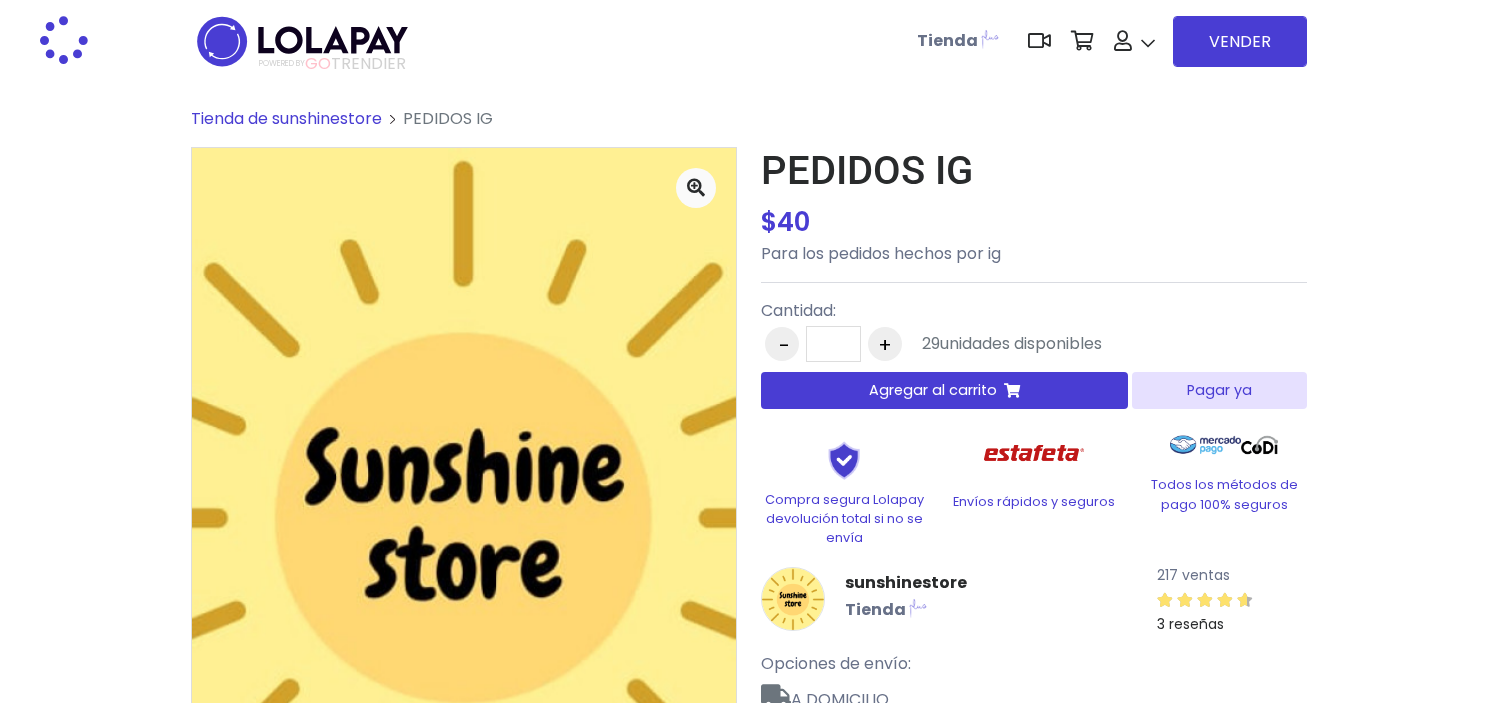 scroll, scrollTop: 0, scrollLeft: 0, axis: both 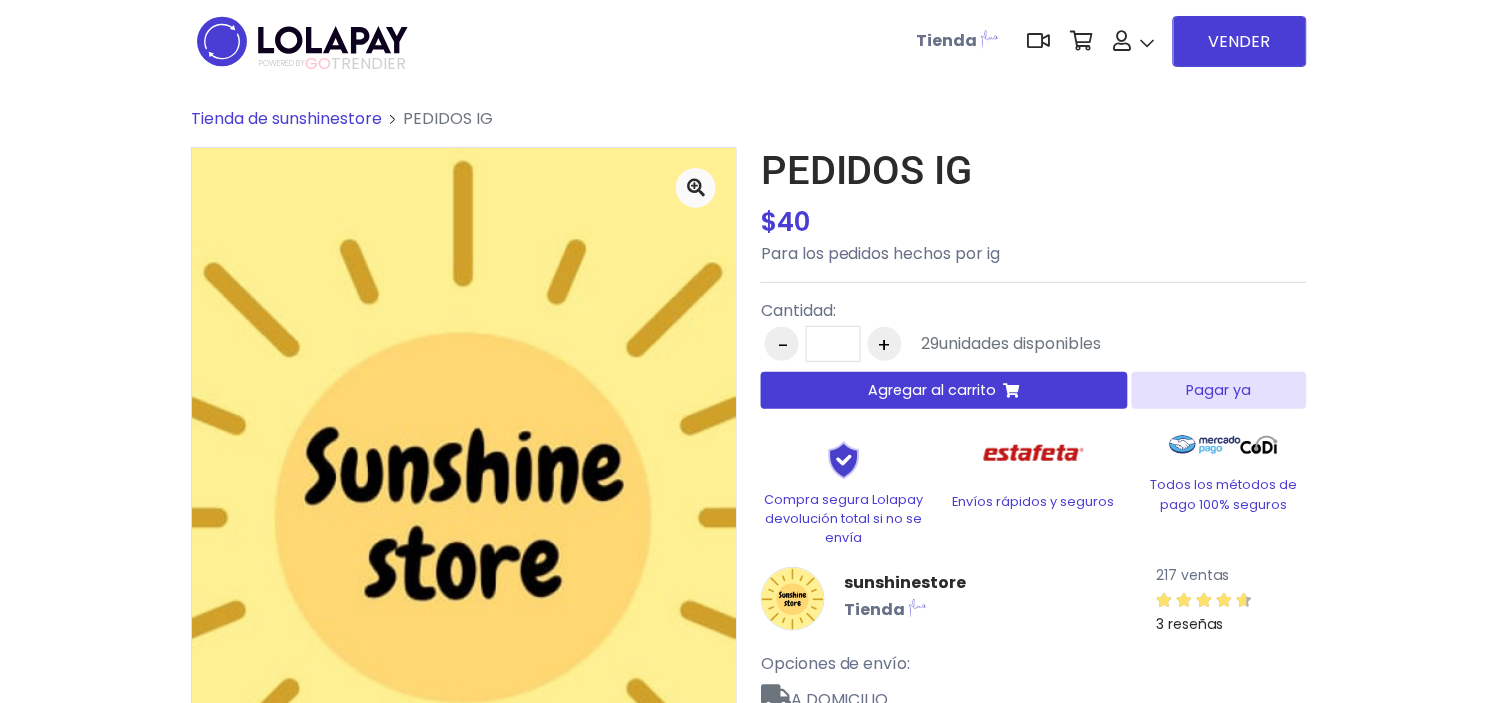 click on "Cantidad:" at bounding box center [931, 311] 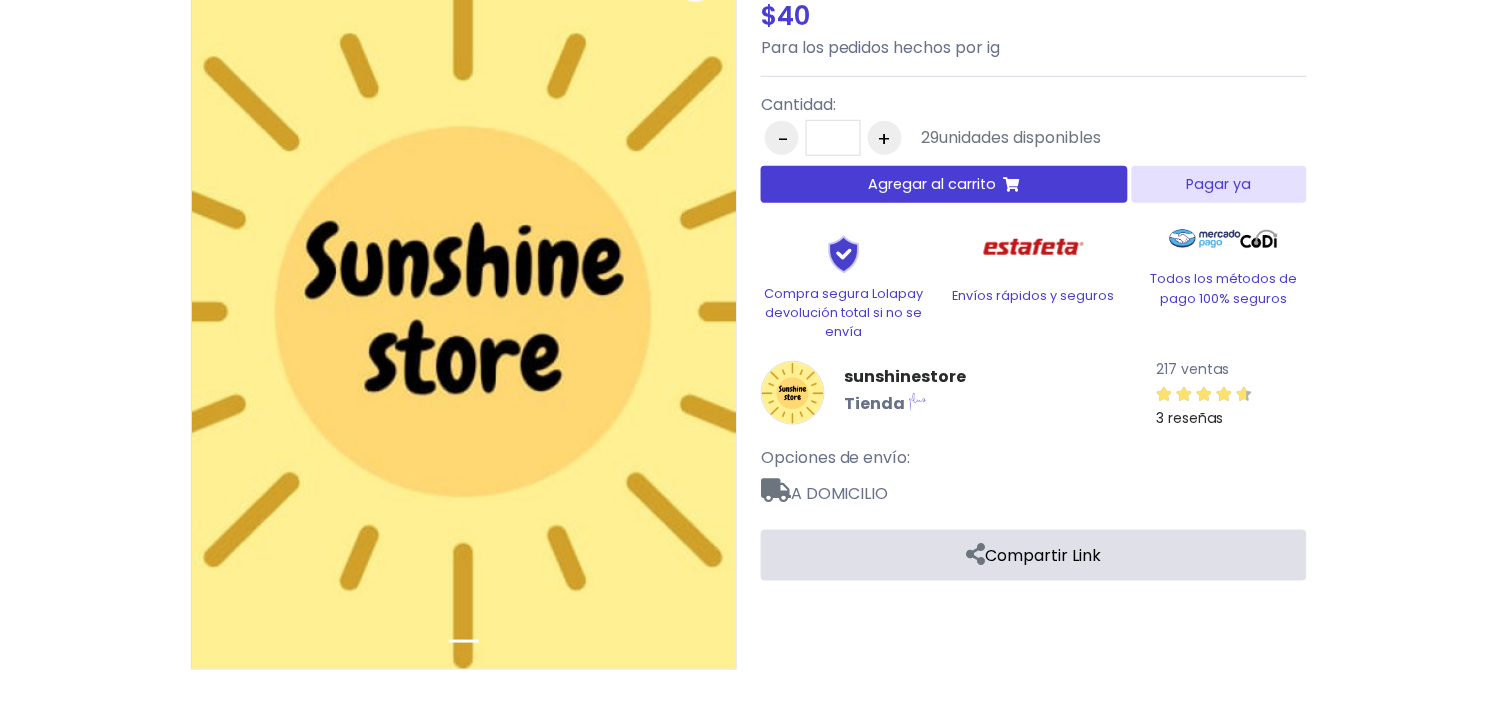 scroll, scrollTop: 0, scrollLeft: 0, axis: both 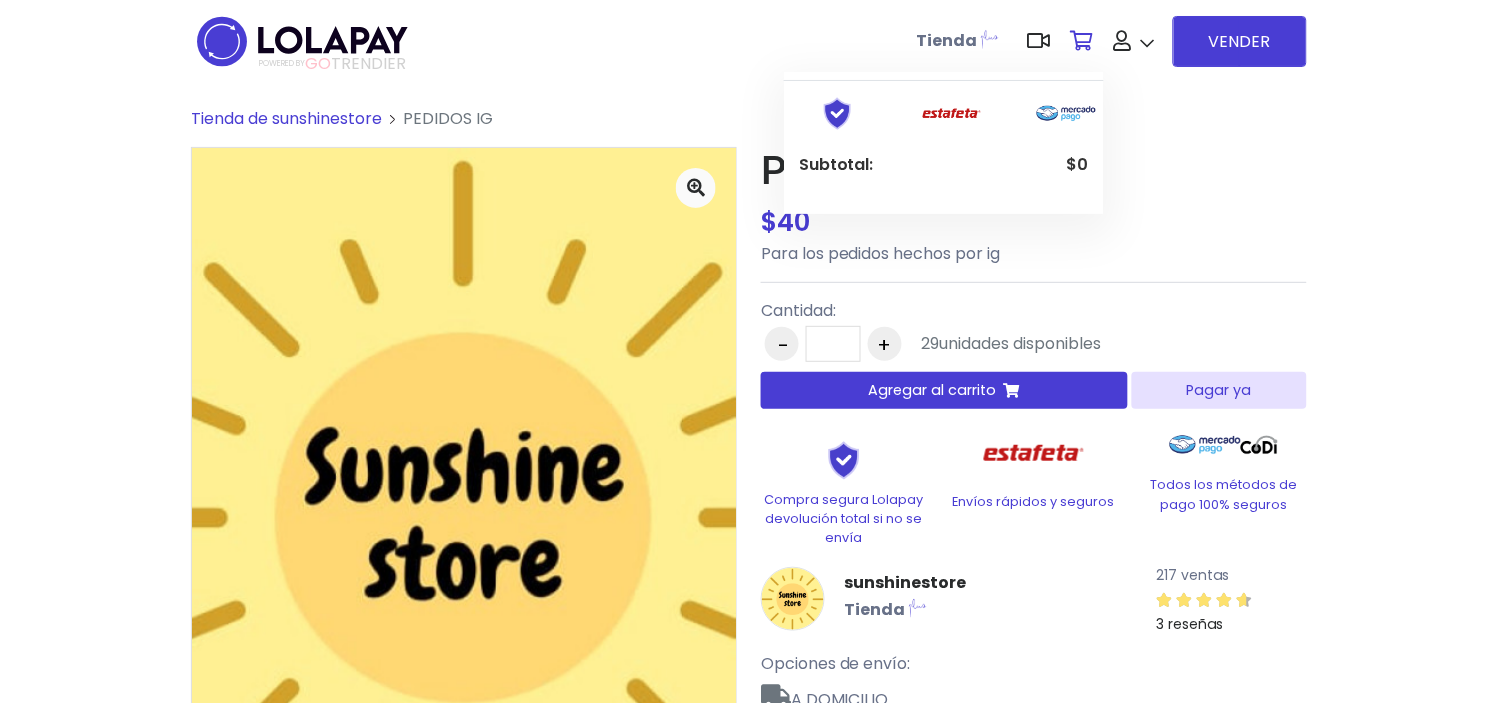 click at bounding box center [1082, 41] 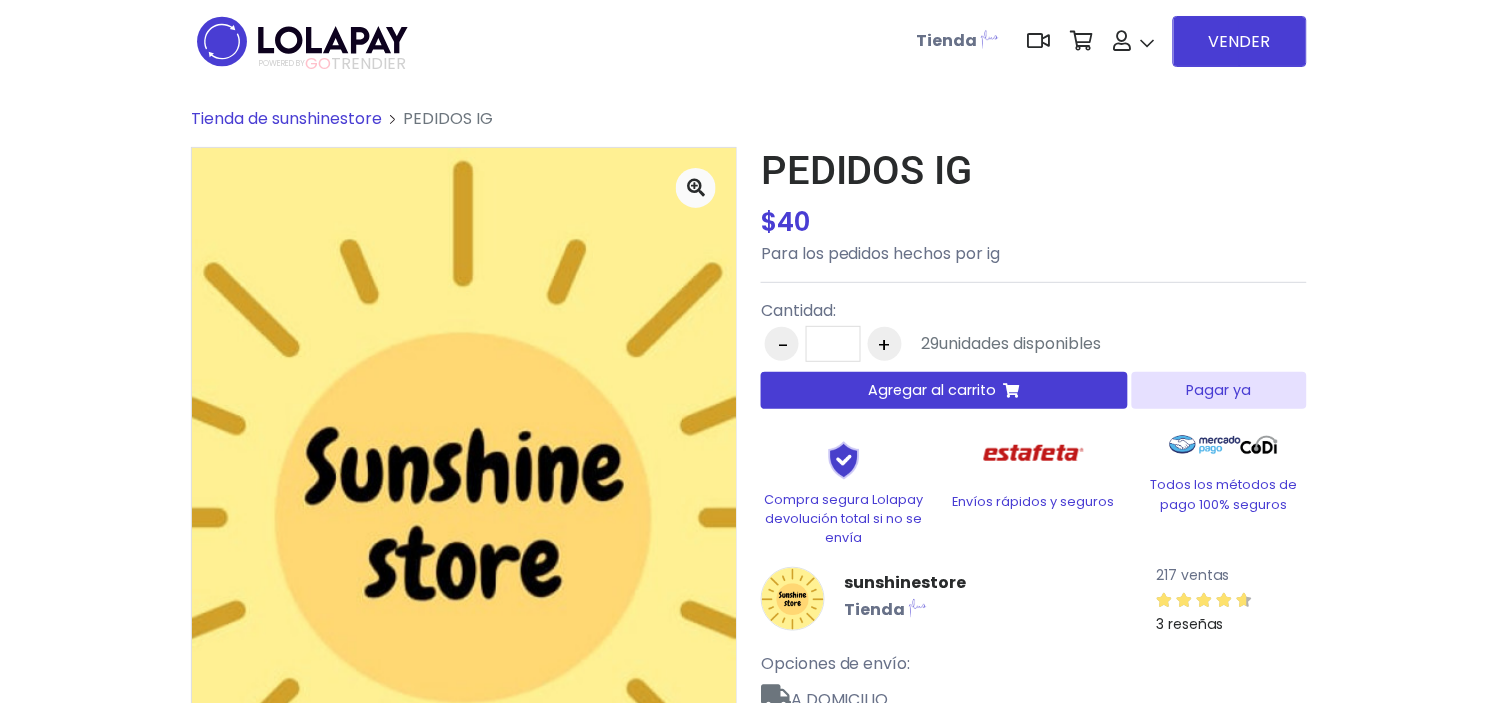 click on "Agregar al carrito" at bounding box center (944, 390) 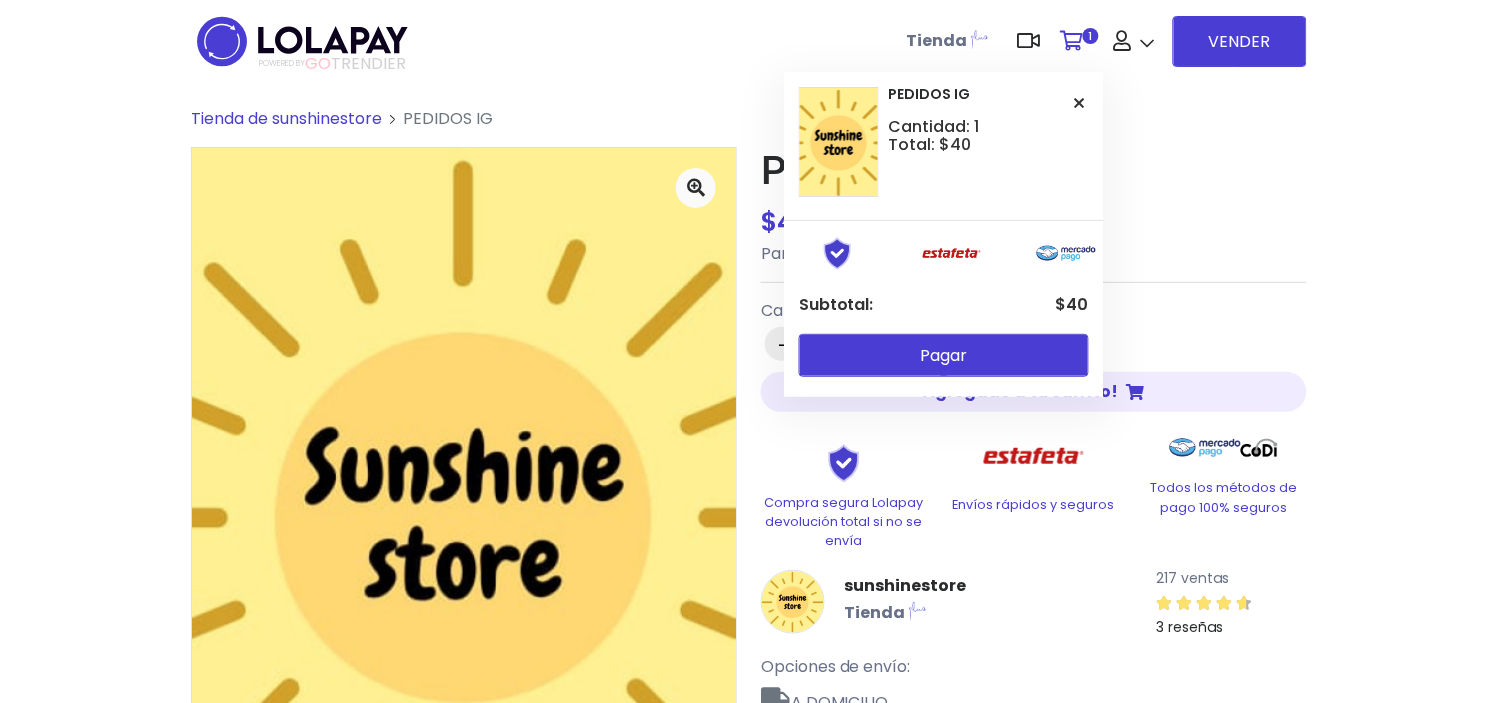 click on "1" at bounding box center [1077, 41] 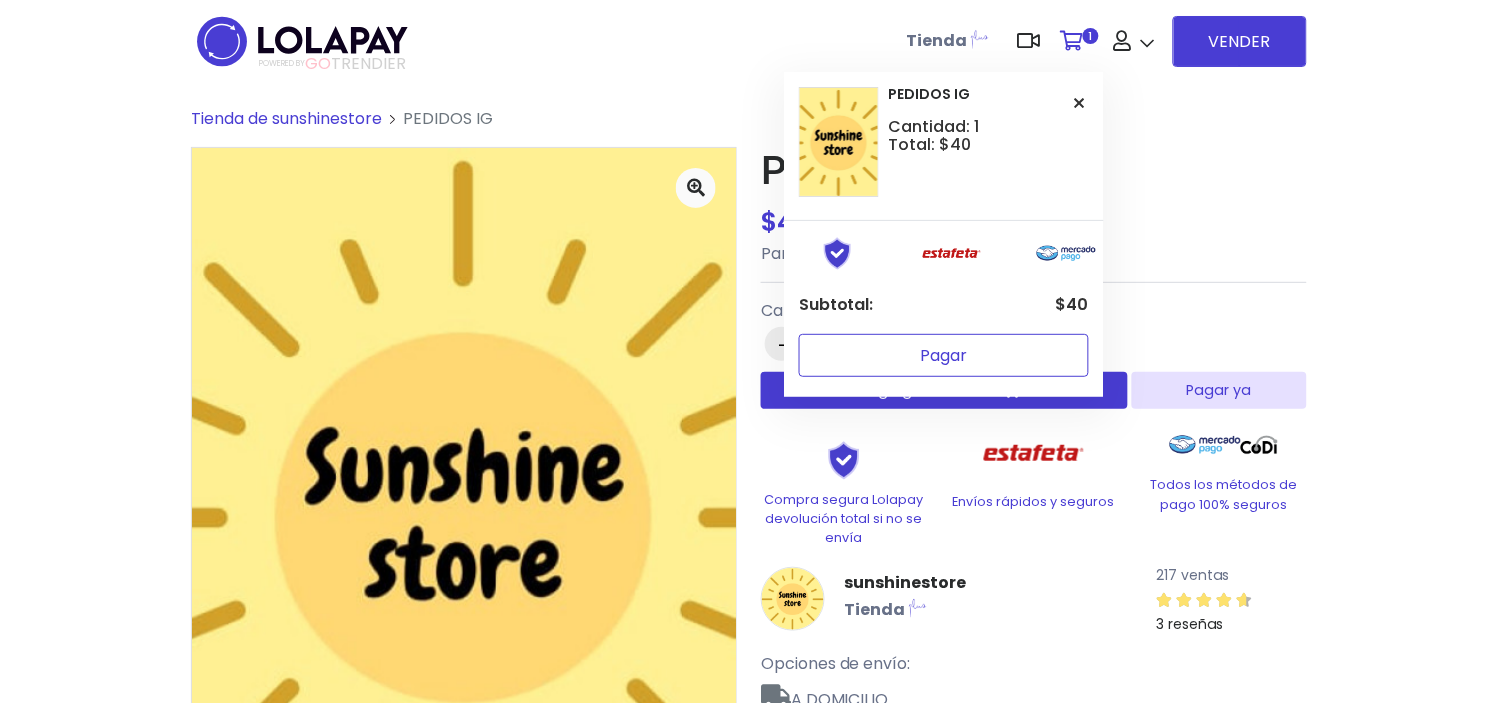 click on "Pagar" at bounding box center (944, 355) 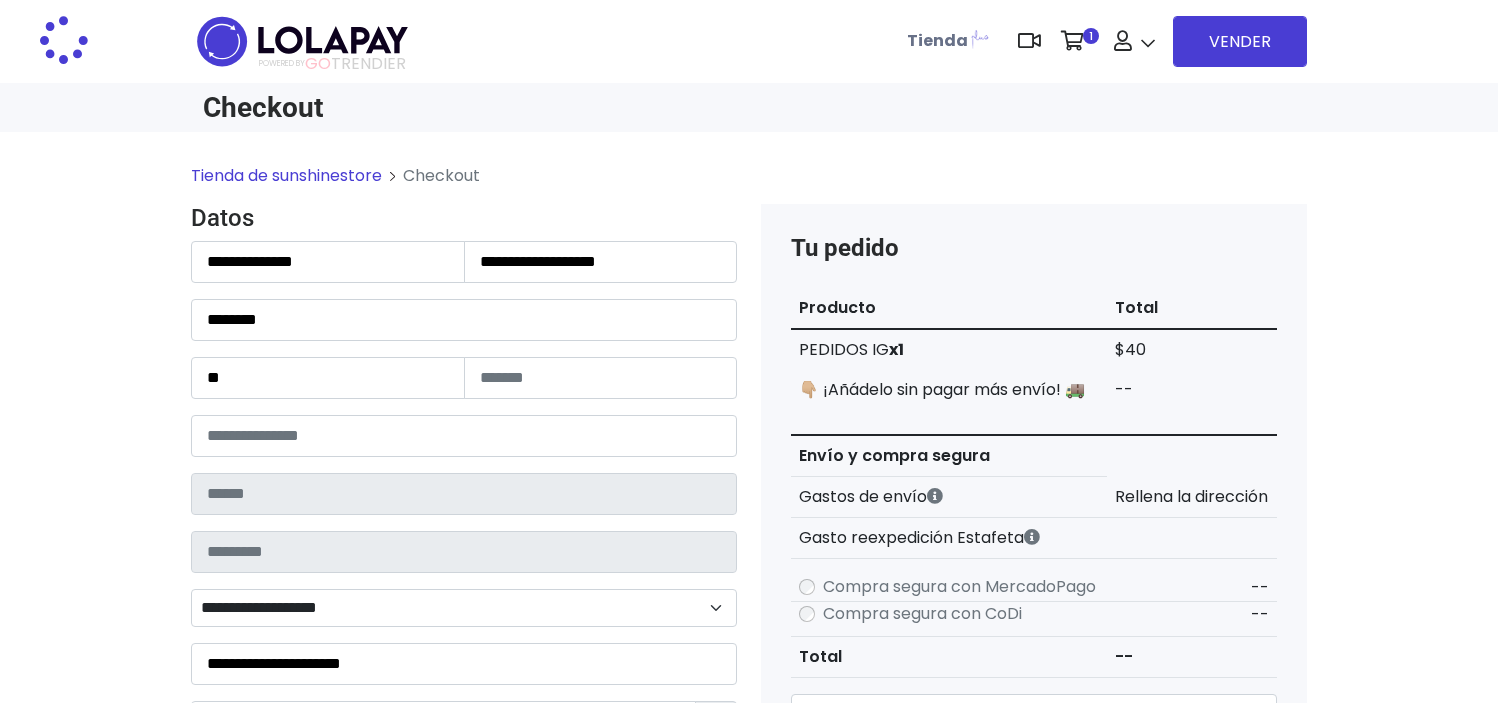 scroll, scrollTop: 0, scrollLeft: 0, axis: both 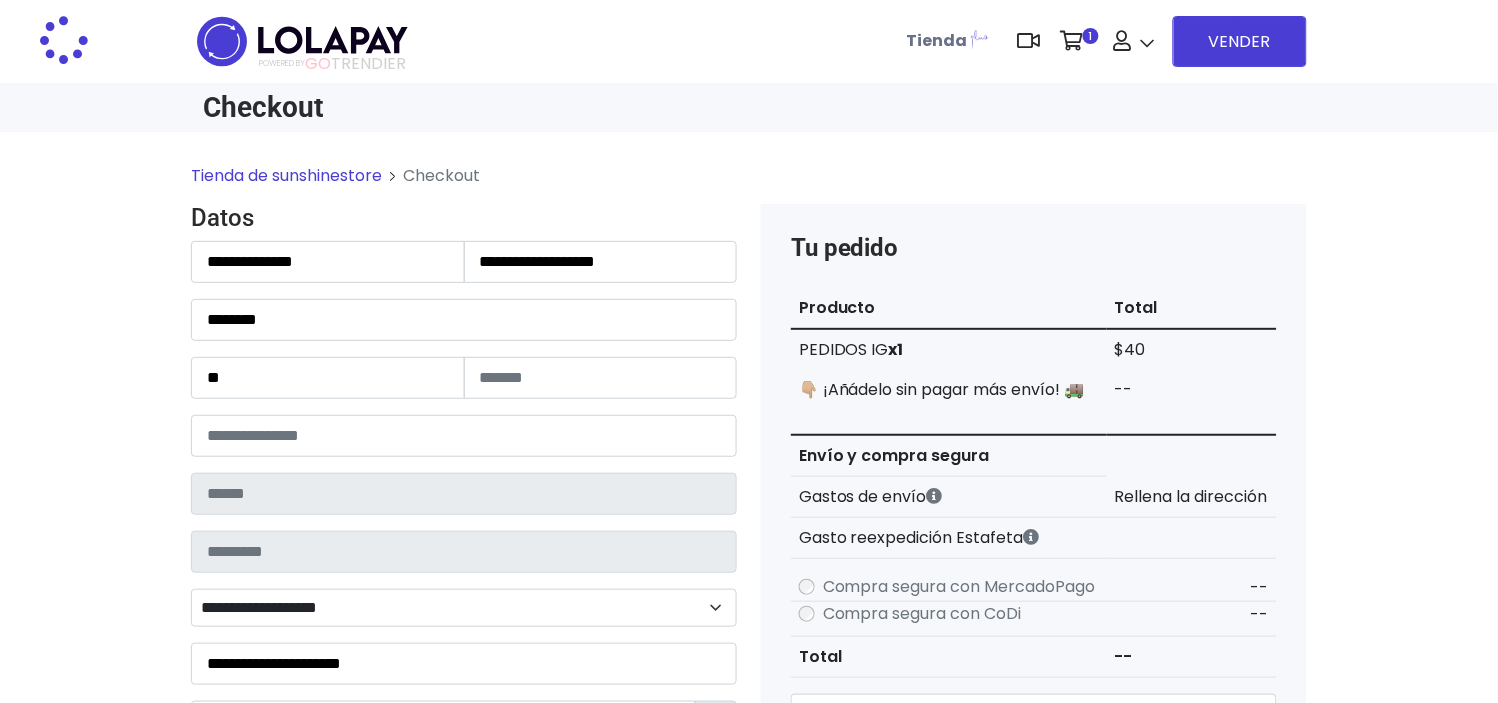 type on "******" 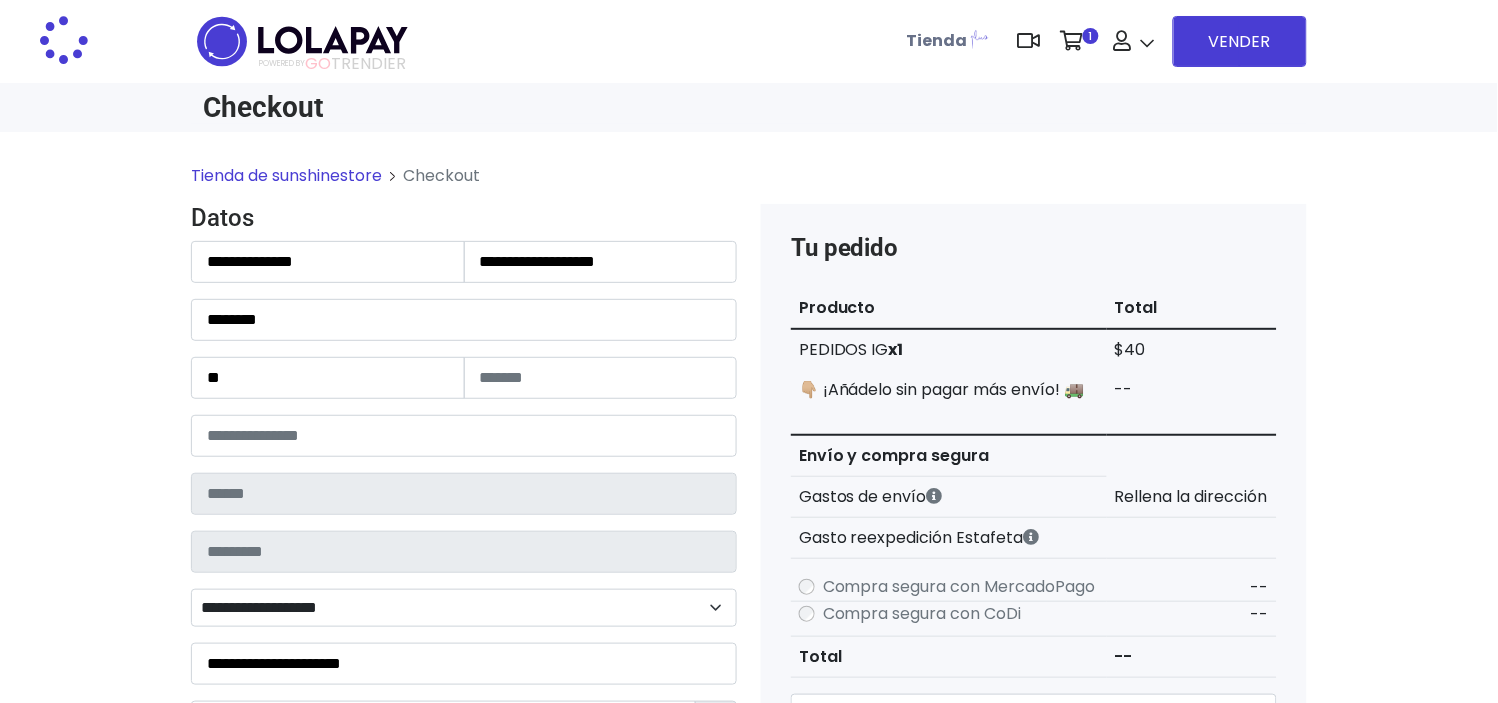 type on "**********" 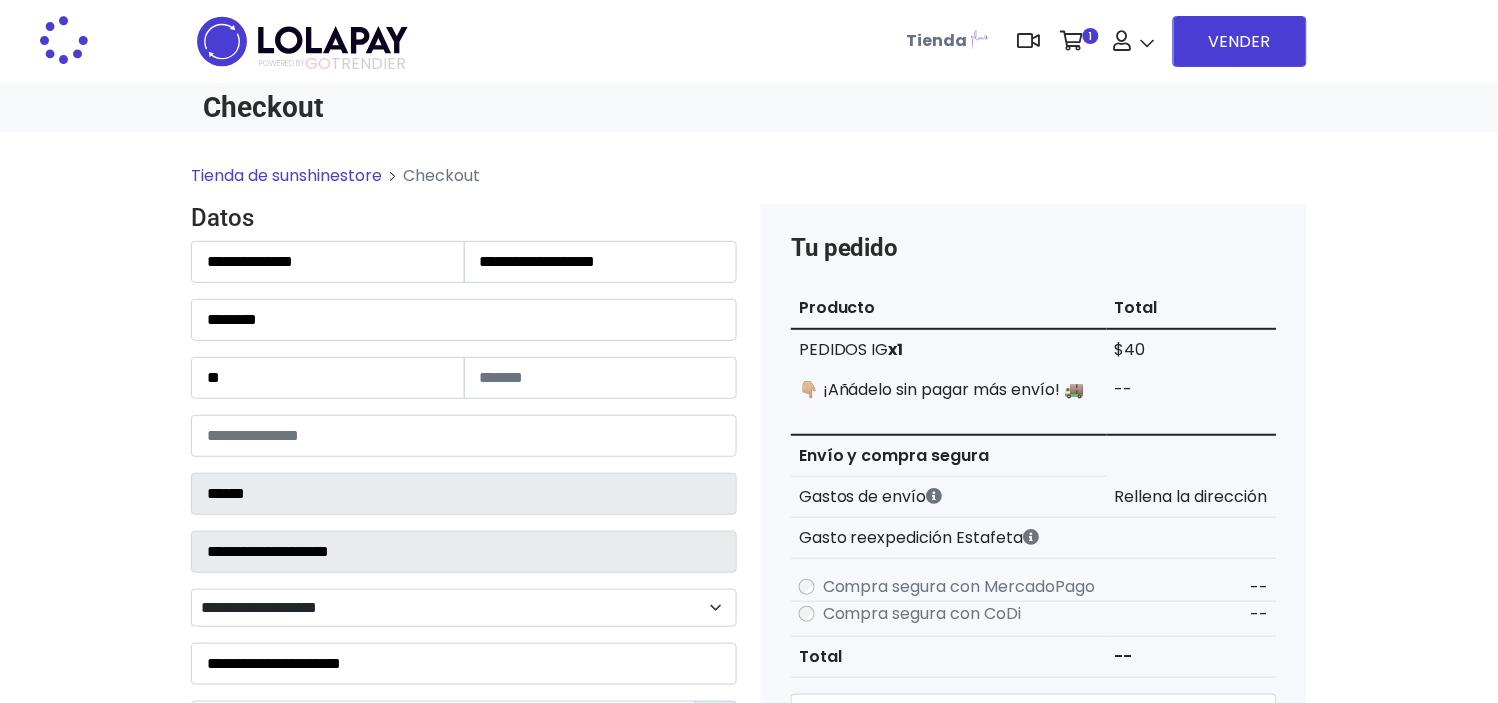 select on "**********" 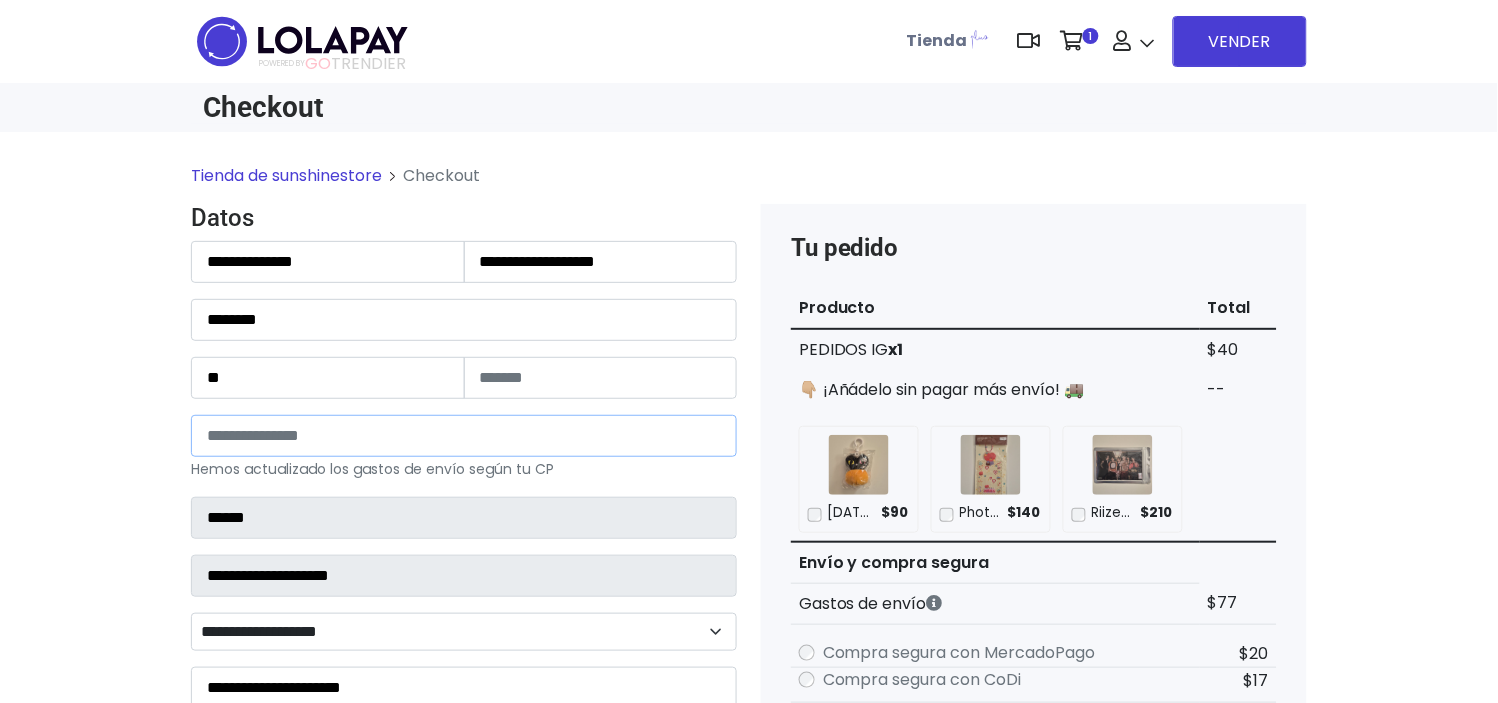 click on "*****" at bounding box center [464, 436] 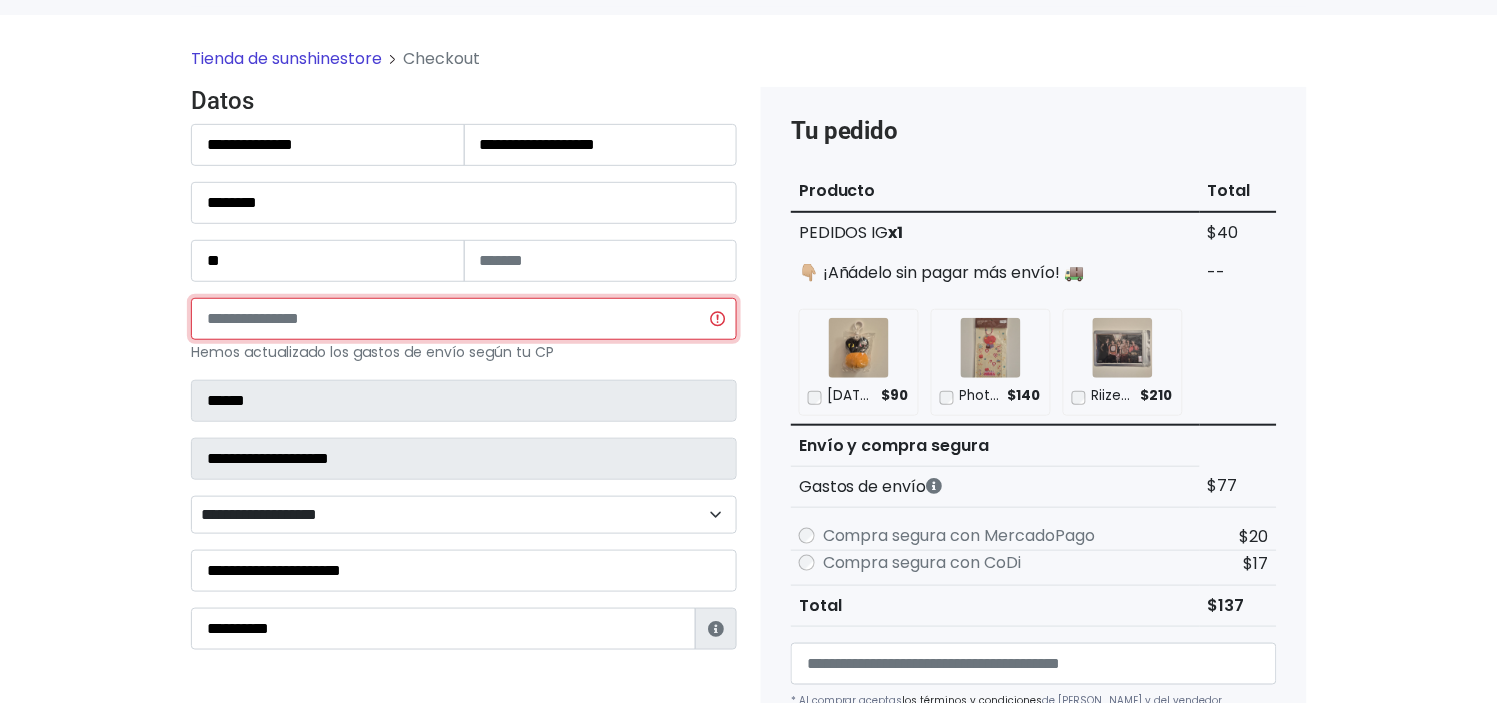 scroll, scrollTop: 116, scrollLeft: 0, axis: vertical 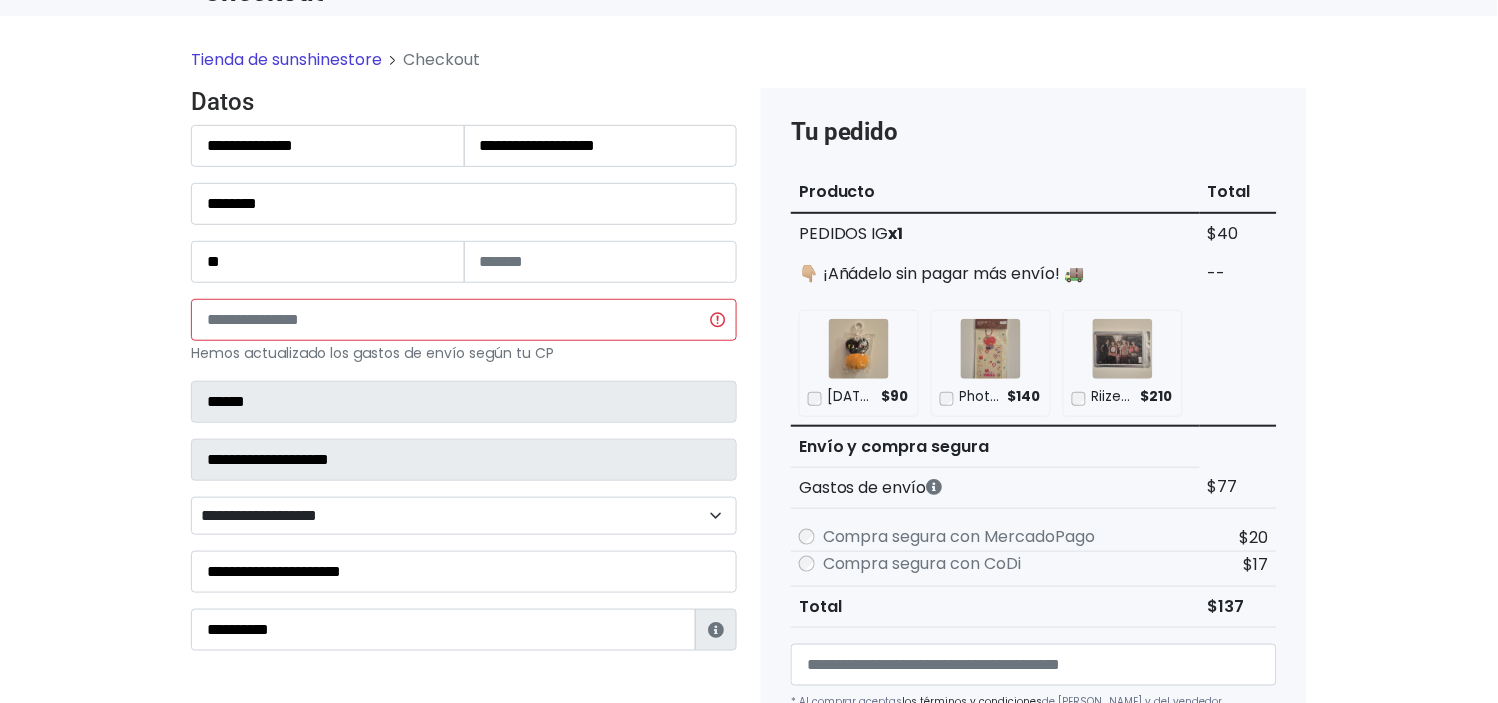 click on "Tienda de sunshinestore
Checkout
Datos
Información de Estafeta
Este CP es Ocurre Forzoso para Estafeta , por lo tanto es  responsabilidad del comprador hacer seguimiento del pedido y recogerlo en sucursal . No se hace devolución del costo de envío si el pedido regresa a remitente.
📦 ¿Dónde lo tengo que recoger?" at bounding box center (749, 742) 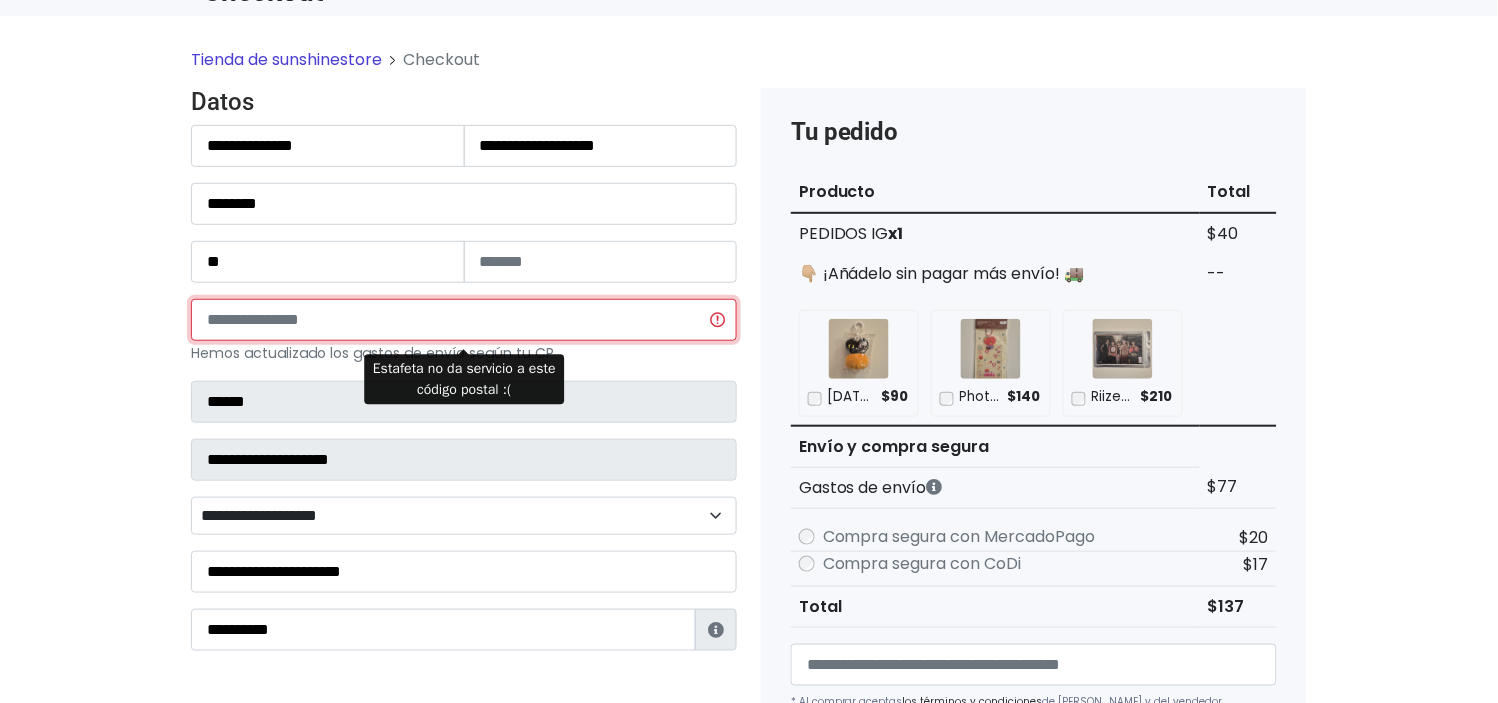 click on "*****" at bounding box center [464, 320] 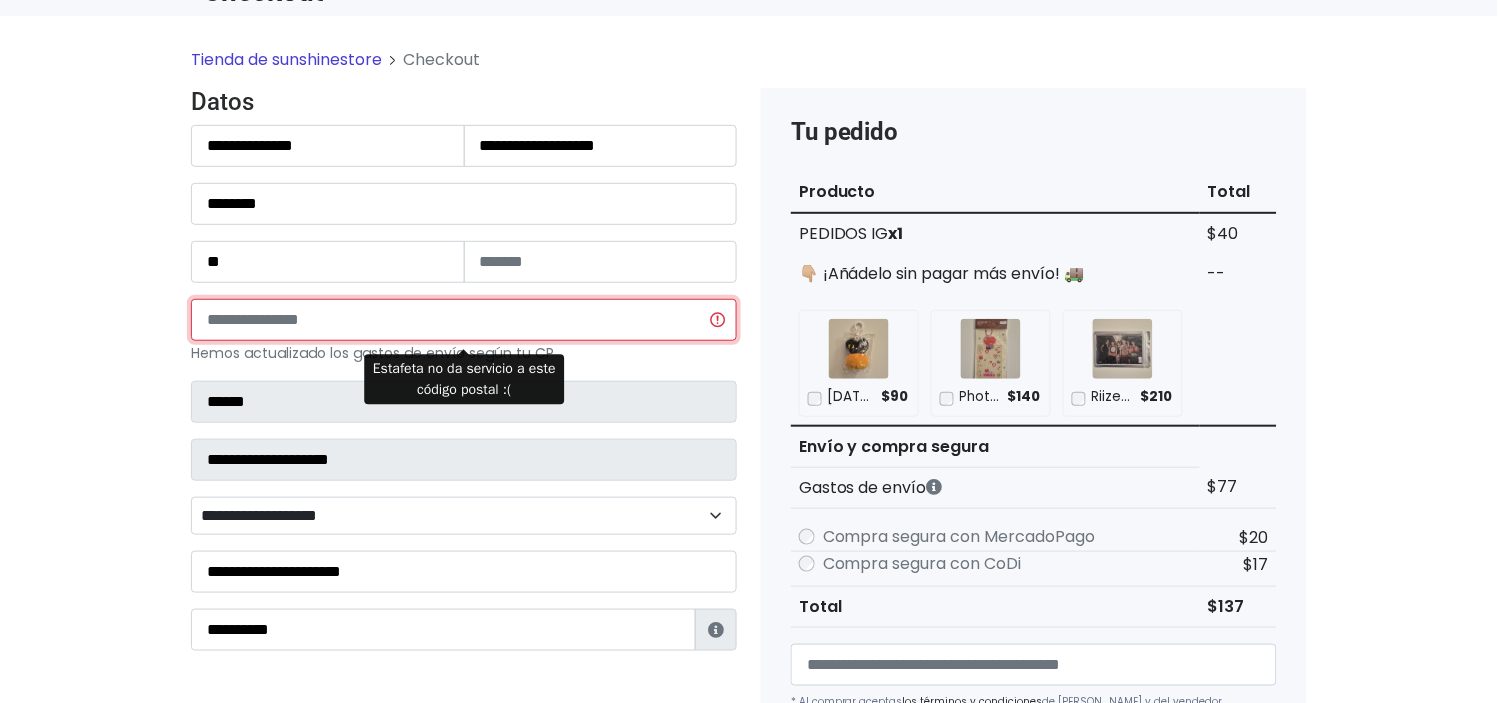 type on "*****" 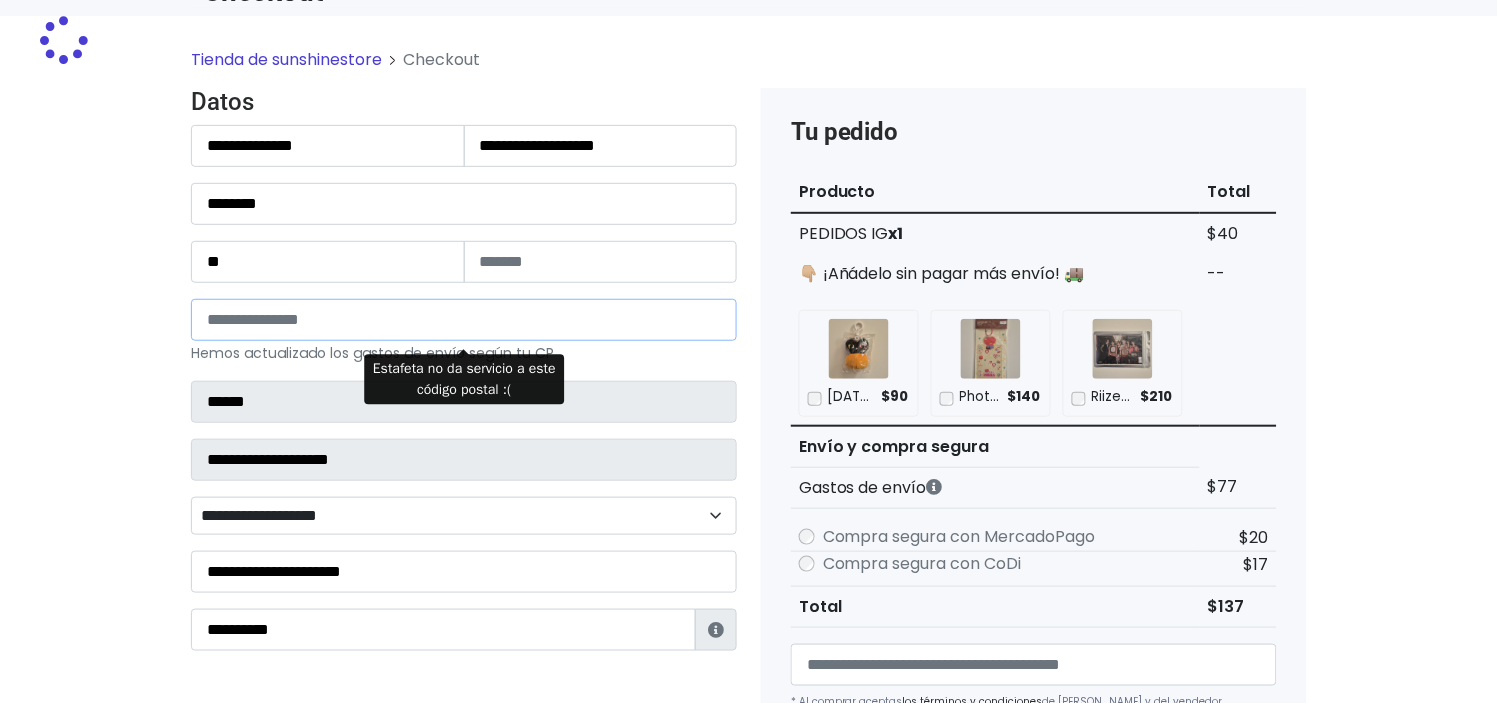 type on "******" 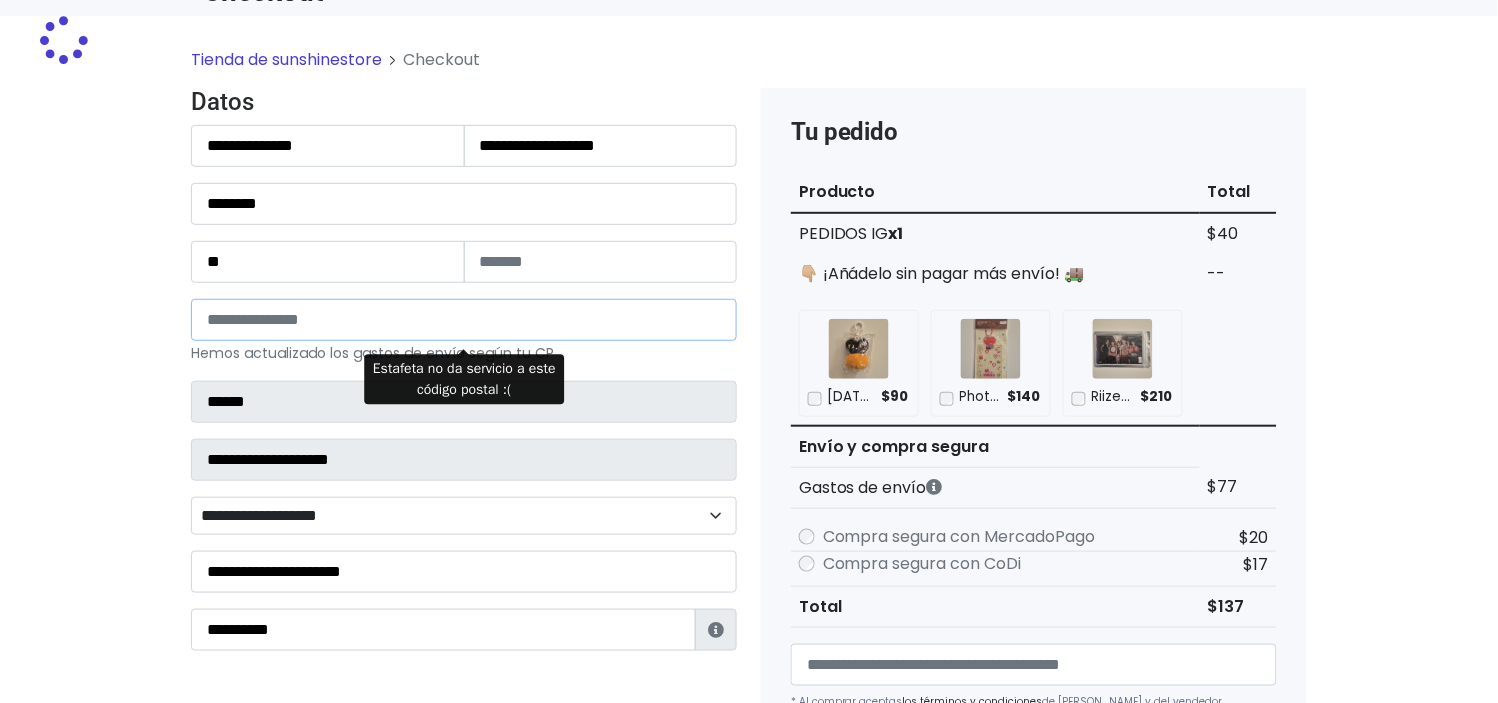 type on "******" 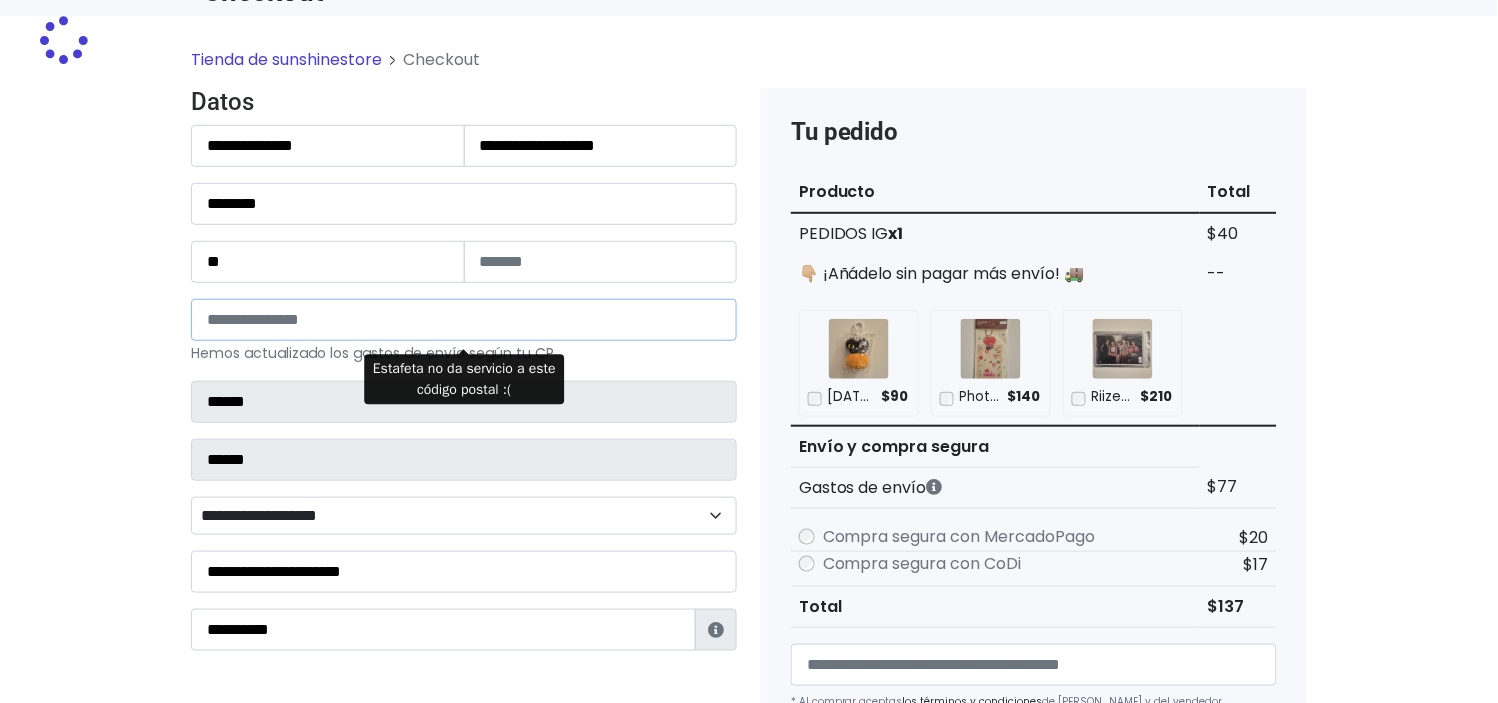 select 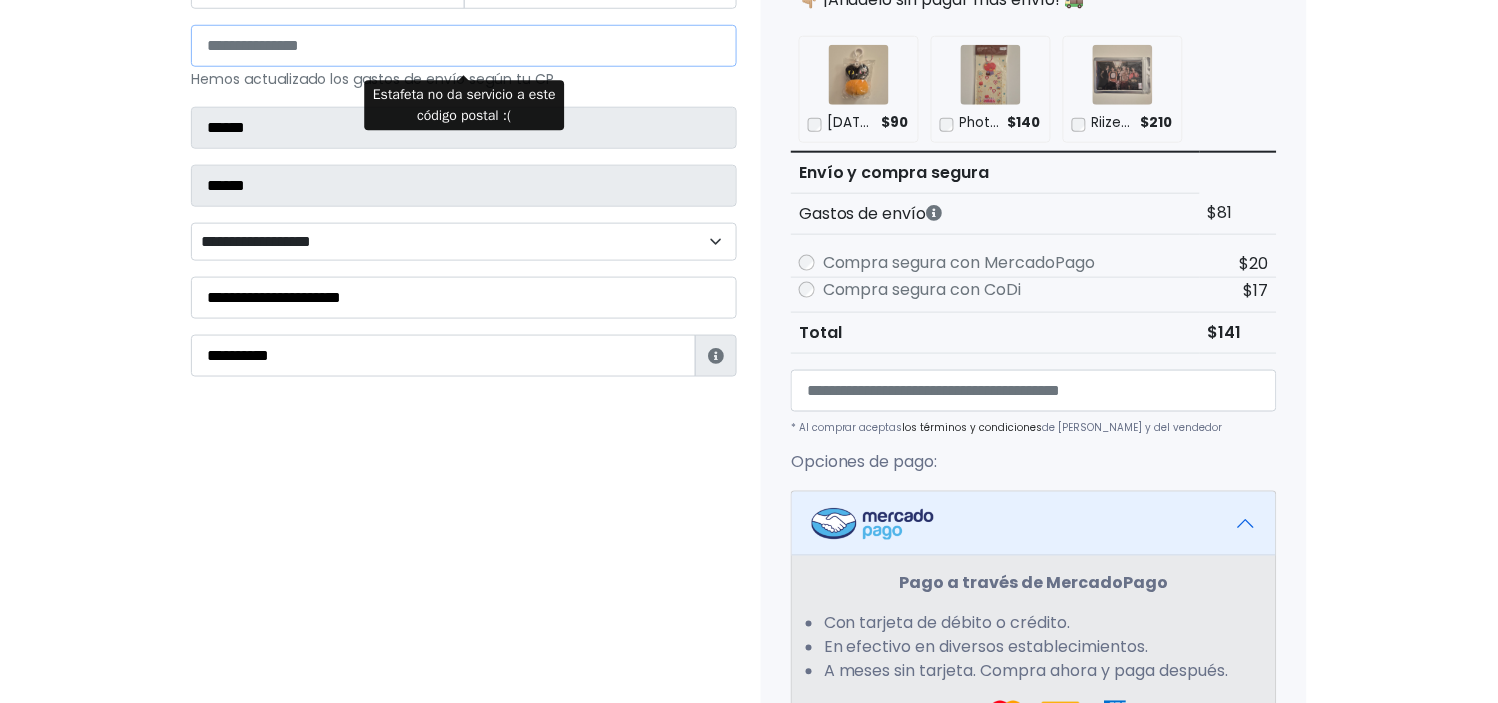 scroll, scrollTop: 391, scrollLeft: 0, axis: vertical 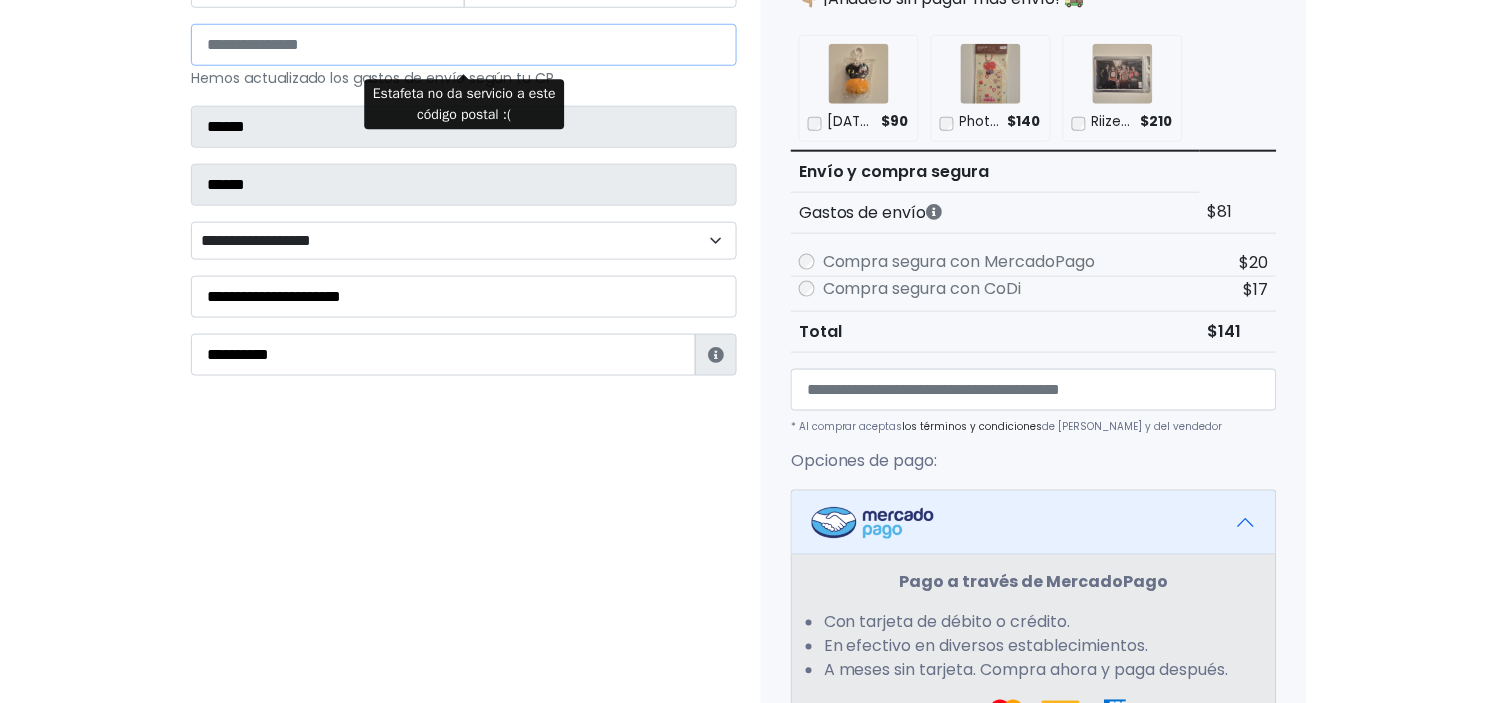type on "*****" 